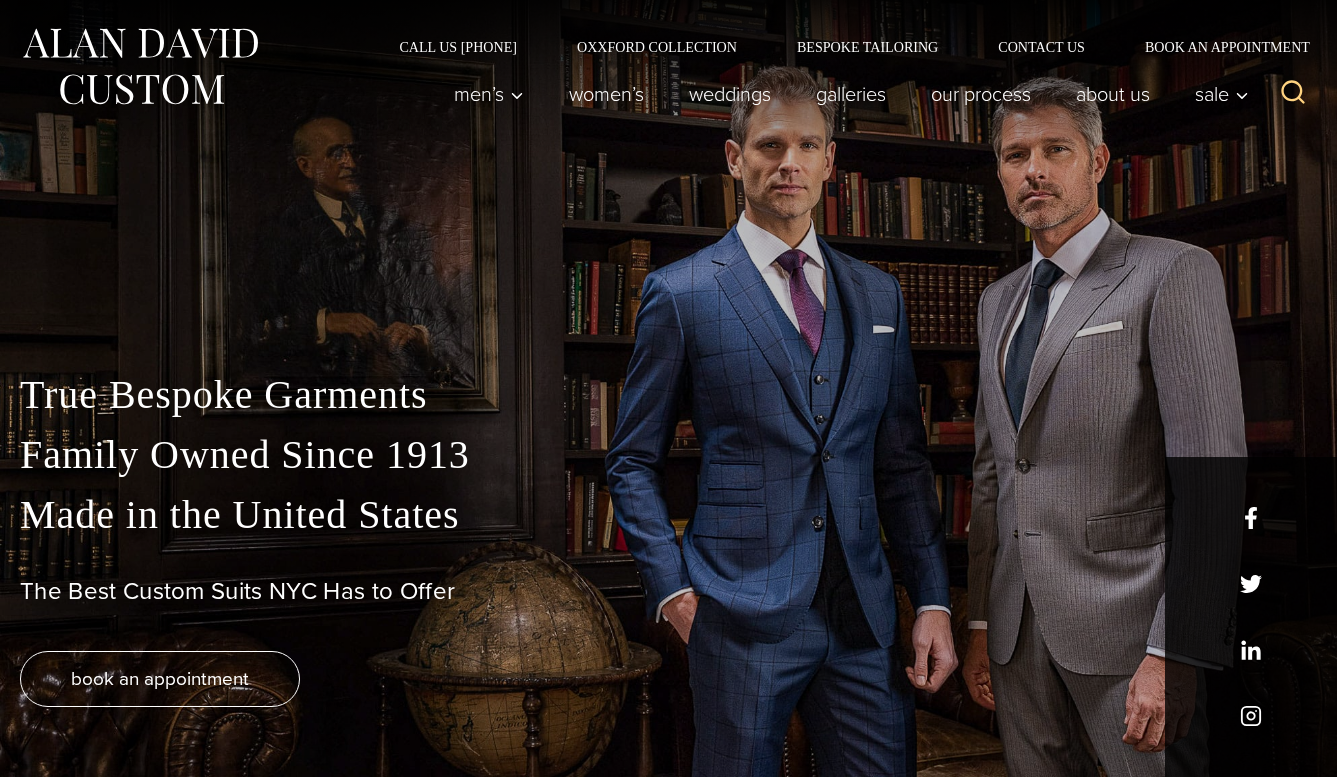 scroll, scrollTop: 0, scrollLeft: 0, axis: both 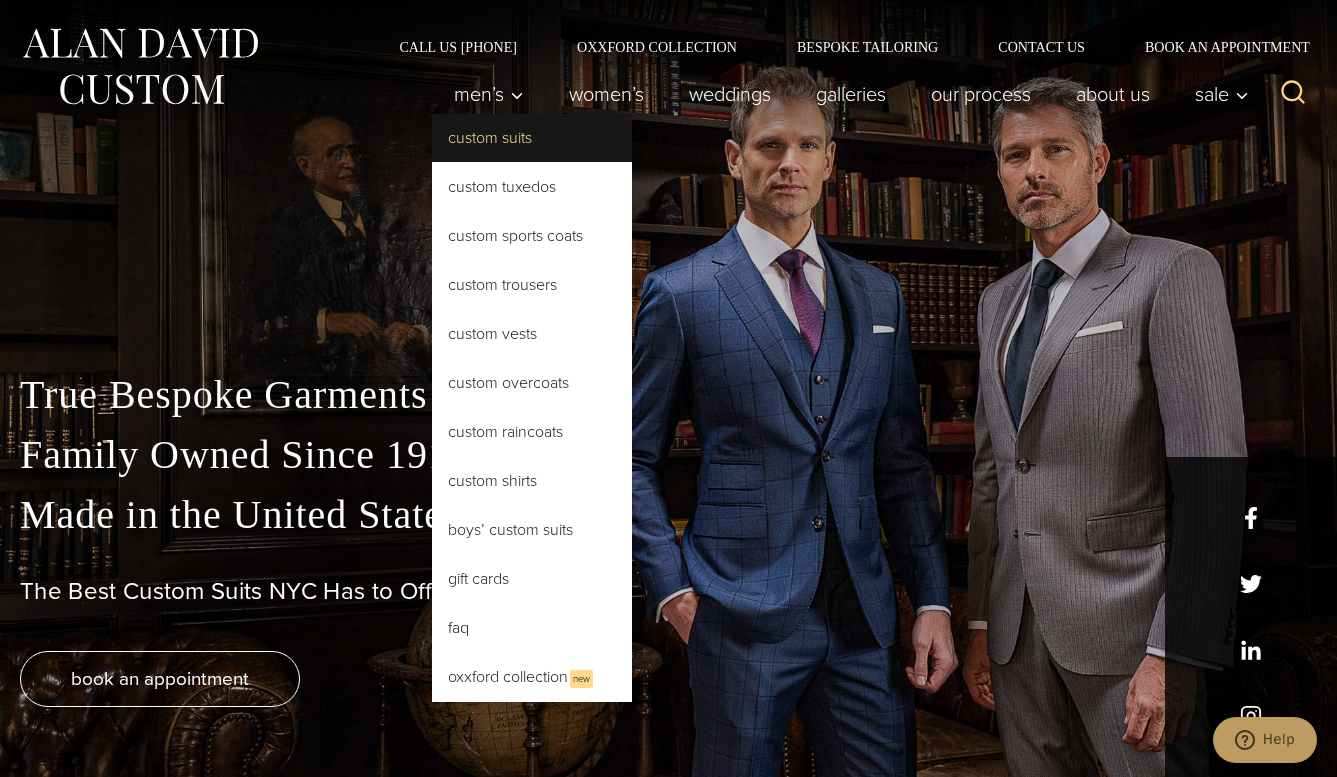 click on "Custom Suits" at bounding box center [532, 138] 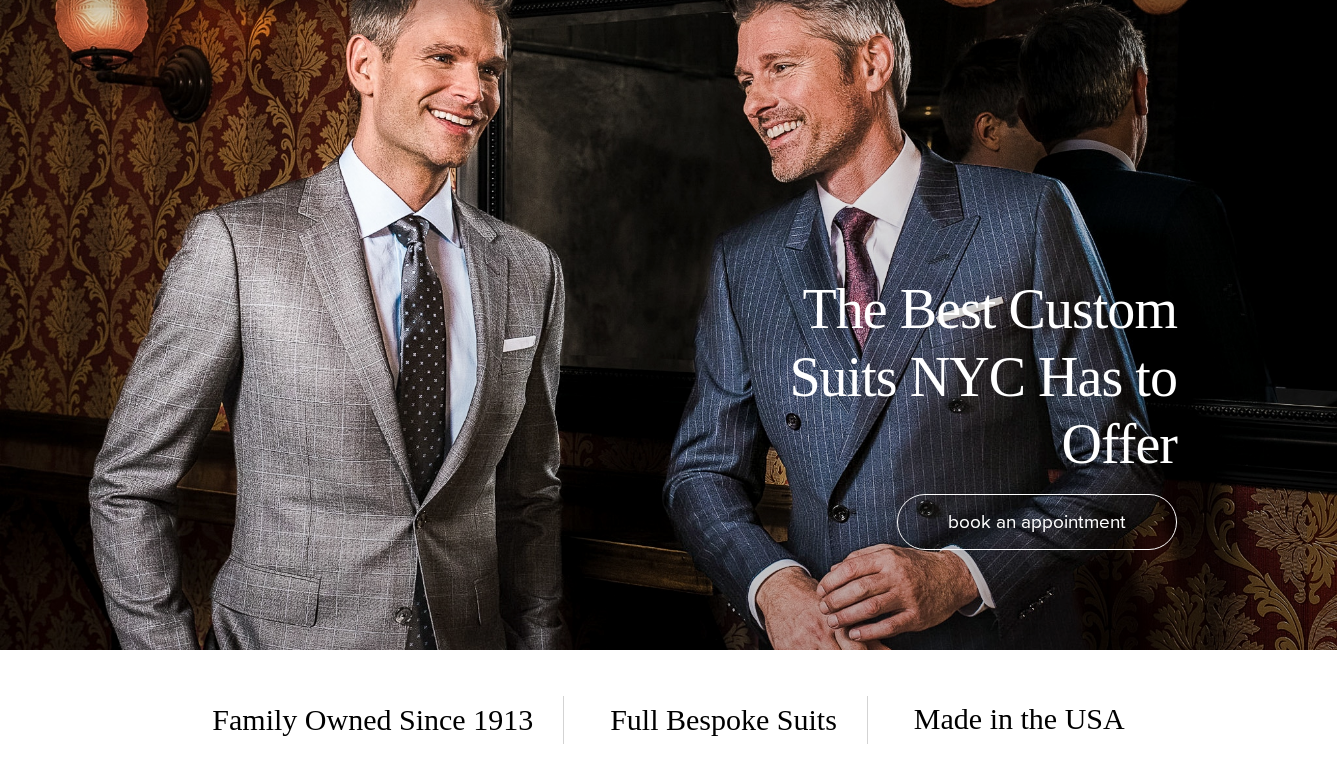 scroll, scrollTop: 630, scrollLeft: 0, axis: vertical 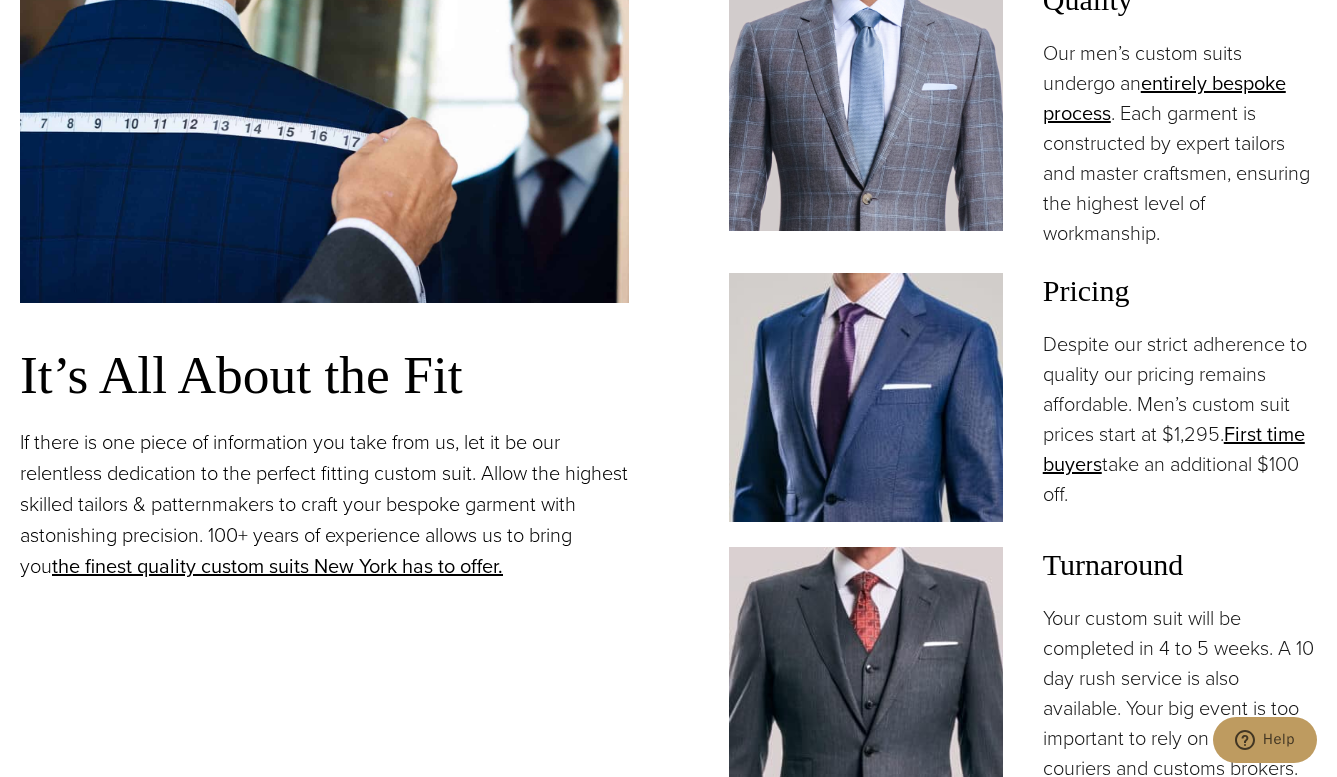 drag, startPoint x: 1166, startPoint y: 434, endPoint x: 1228, endPoint y: 435, distance: 62.008064 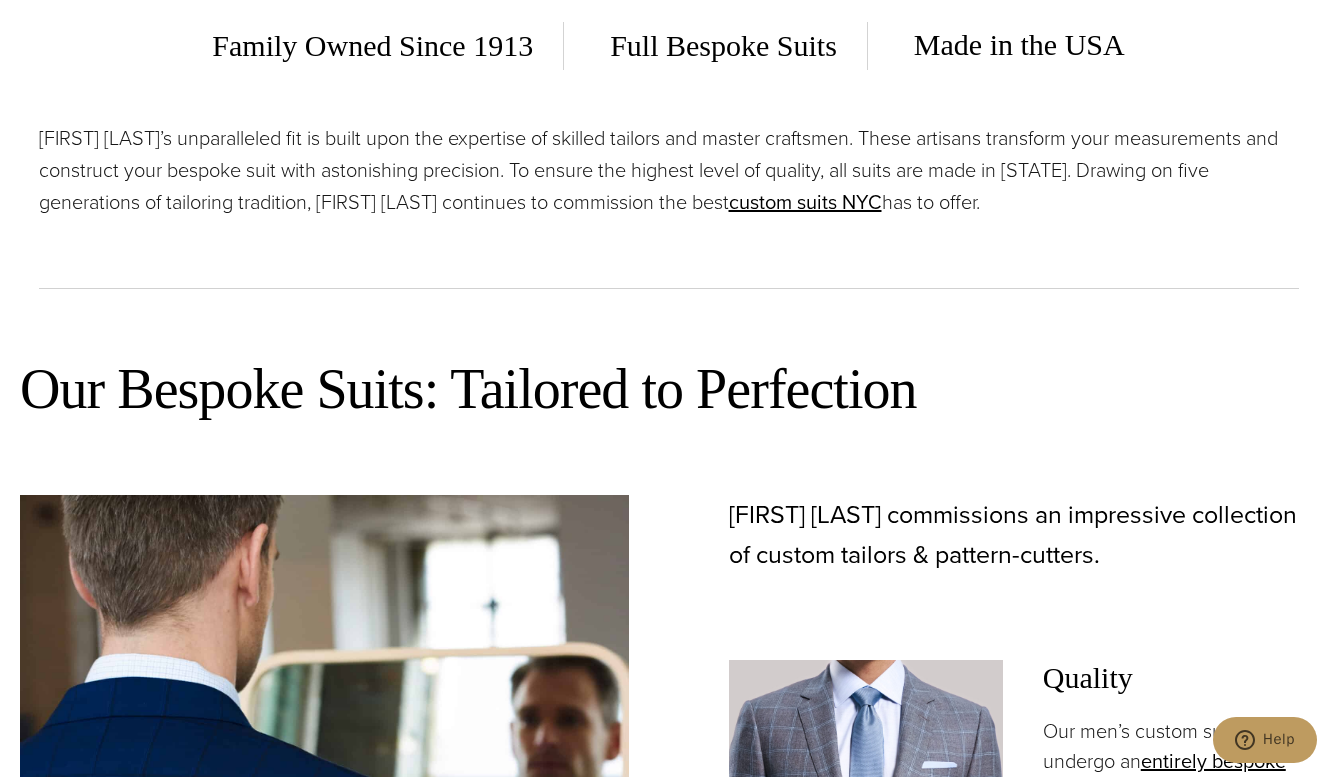 scroll, scrollTop: 0, scrollLeft: 0, axis: both 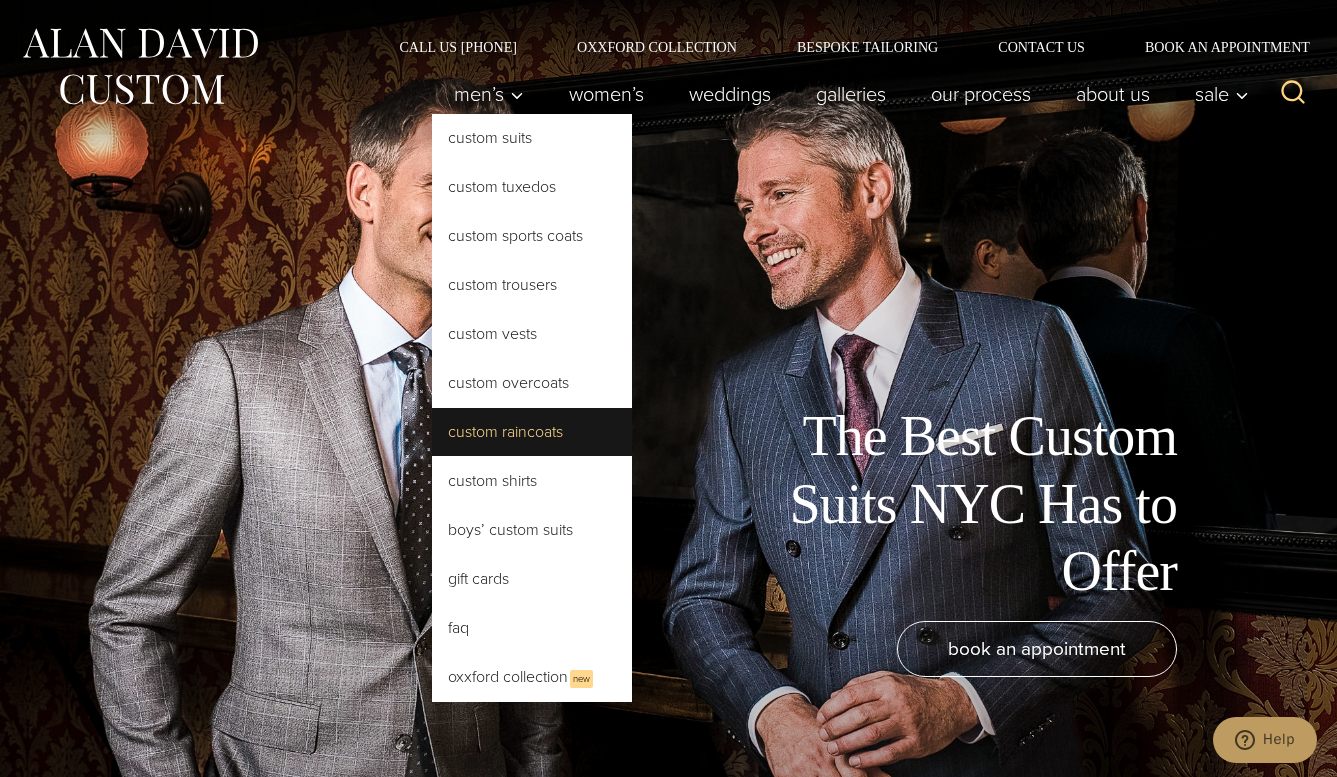 click on "Custom Raincoats" at bounding box center (532, 432) 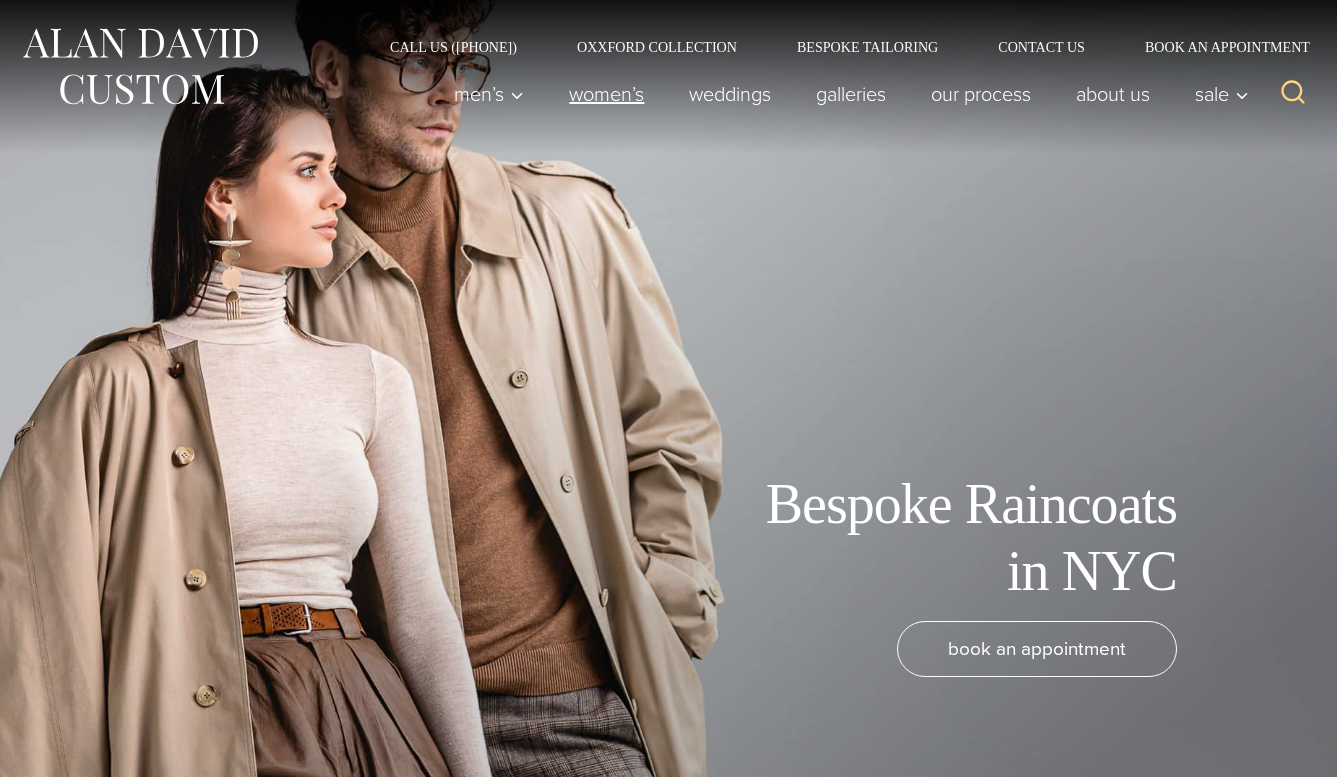 scroll, scrollTop: 0, scrollLeft: 0, axis: both 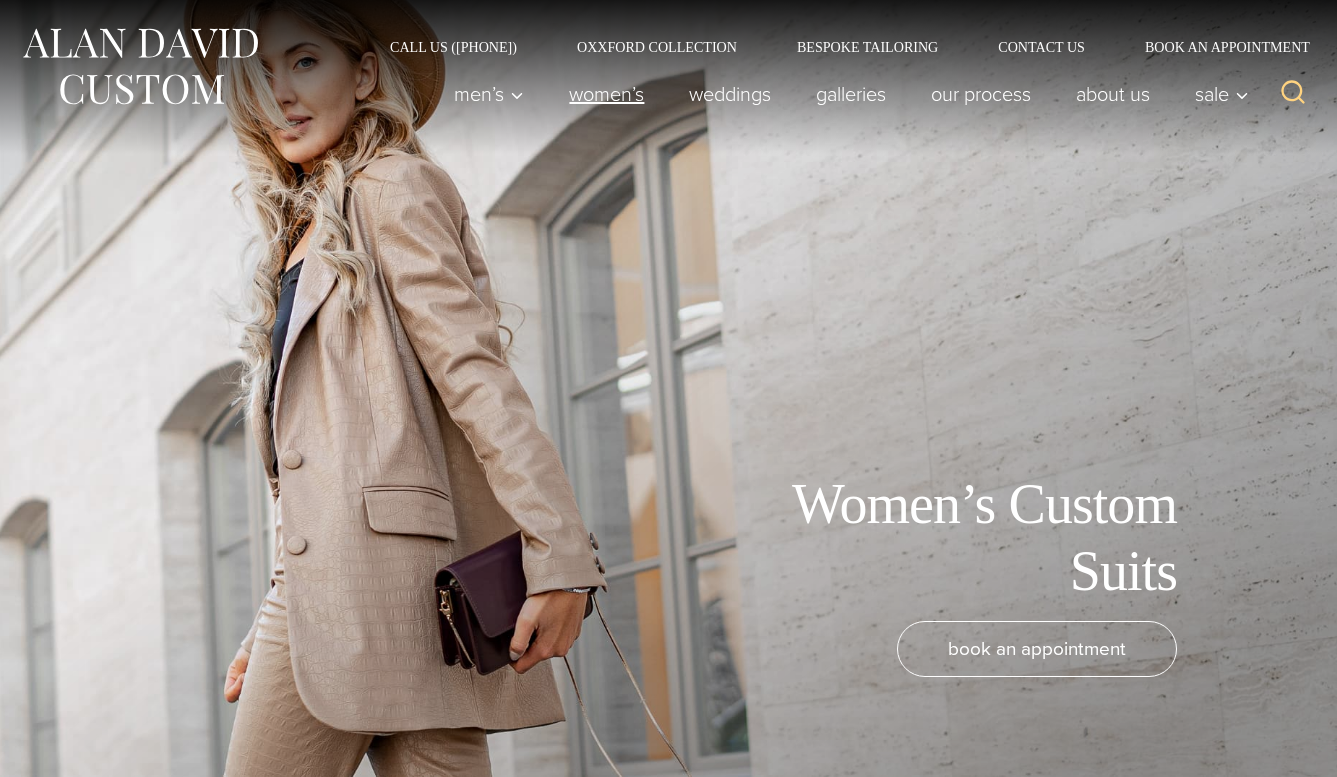 click on "Women’s" at bounding box center (607, 94) 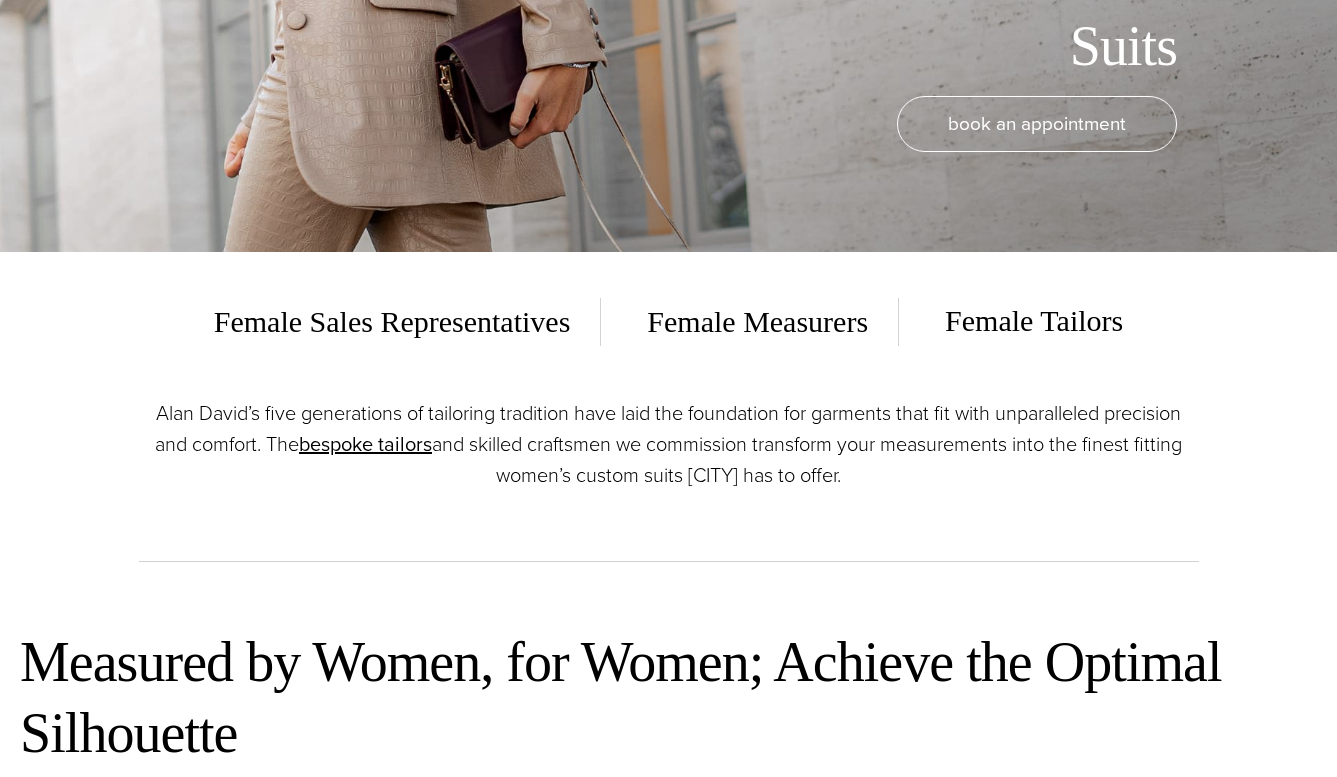 scroll, scrollTop: 525, scrollLeft: 0, axis: vertical 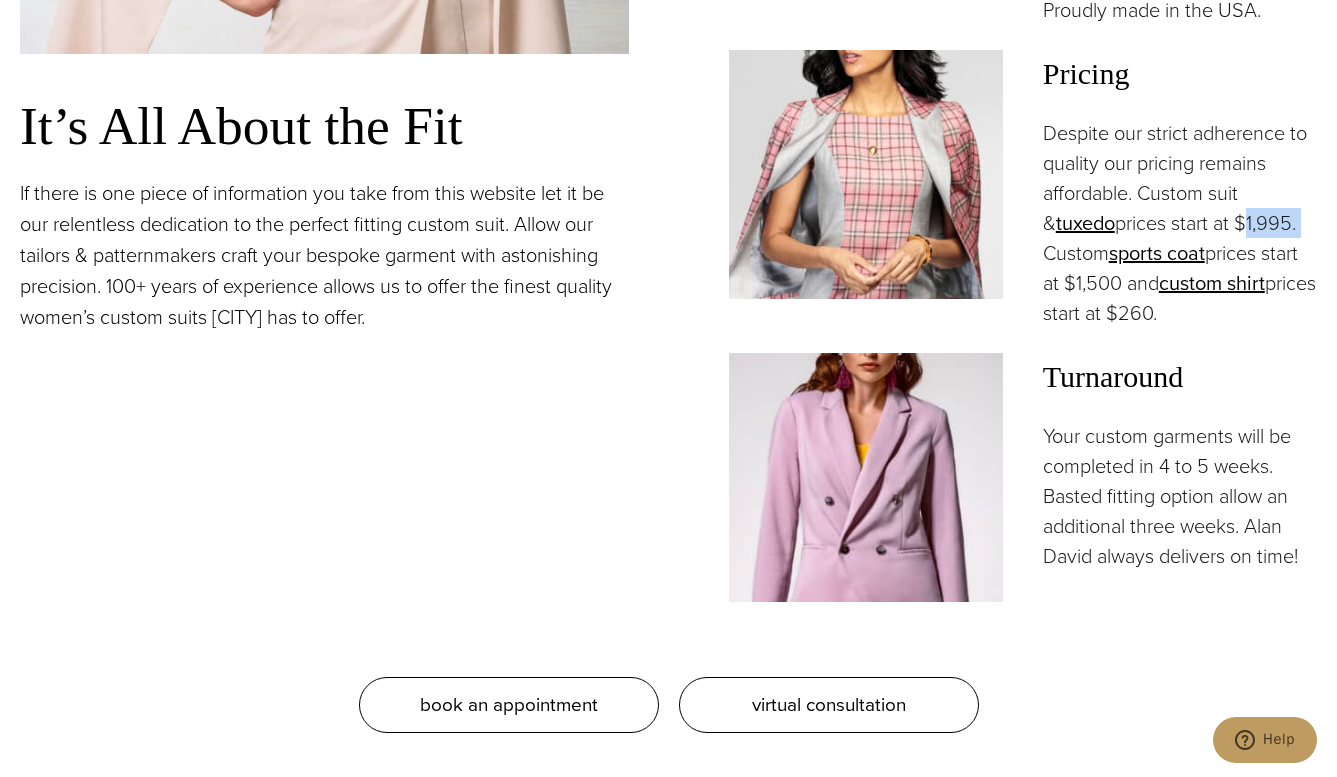 drag, startPoint x: 1233, startPoint y: 253, endPoint x: 1290, endPoint y: 254, distance: 57.00877 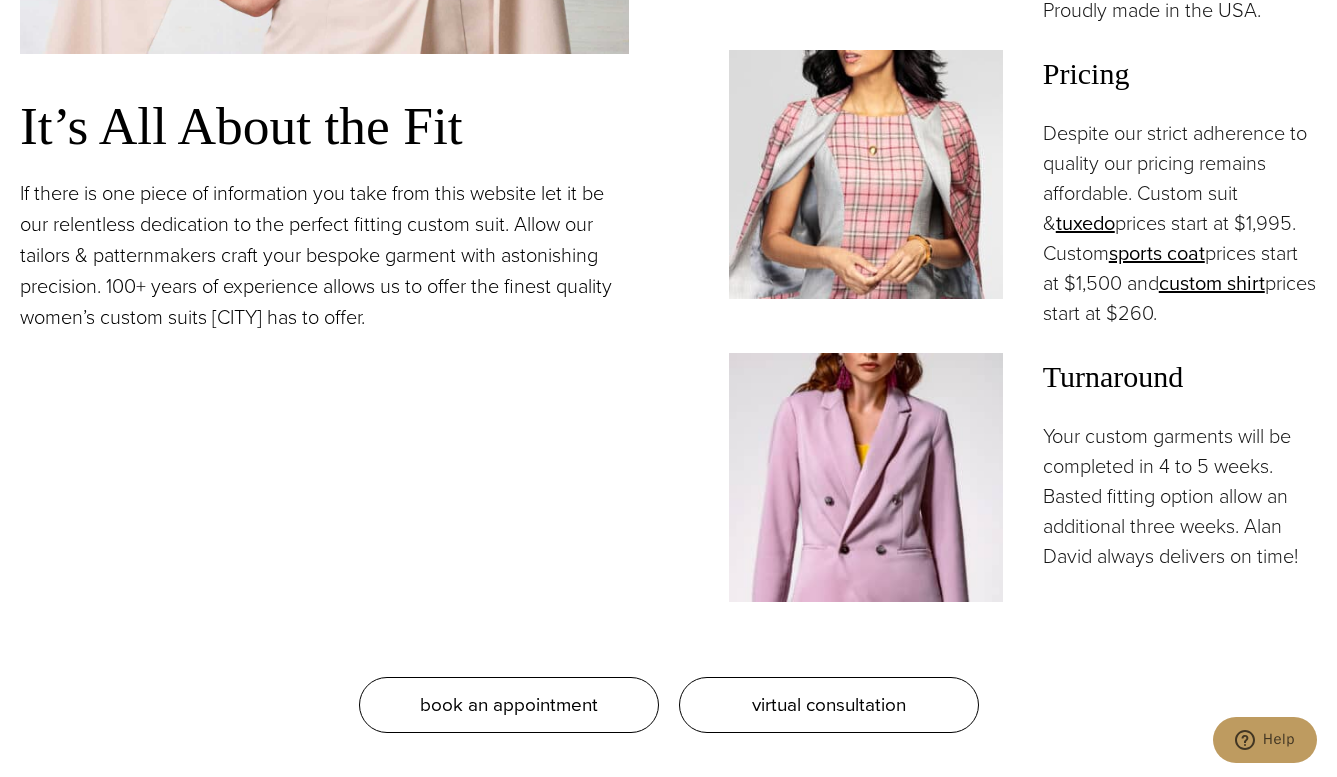click on "Despite our strict adherence to quality our pricing remains affordable. Custom suit &  tuxedo  prices start at $1,995. Custom  sports coat  prices start at $1,500 and  custom shirt  prices start at $260." at bounding box center [1180, 223] 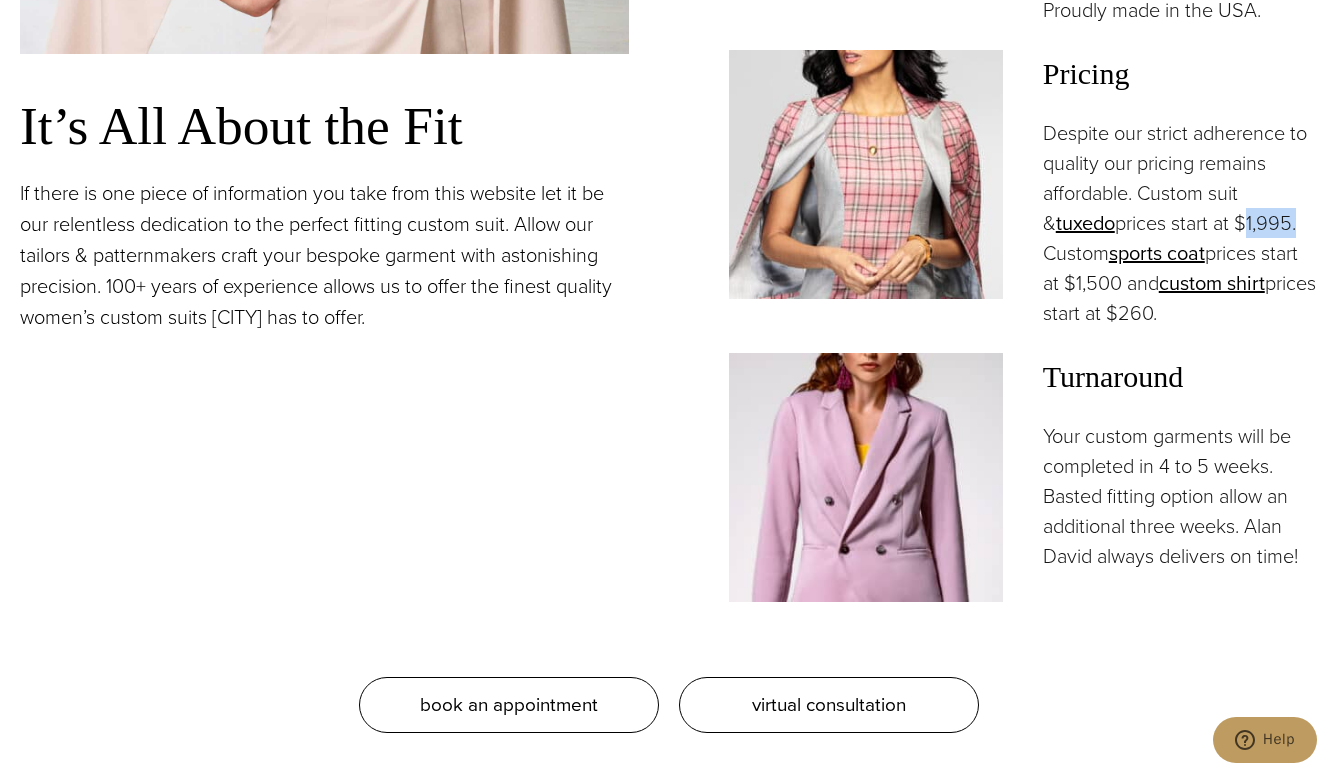 drag, startPoint x: 1233, startPoint y: 246, endPoint x: 1290, endPoint y: 246, distance: 57 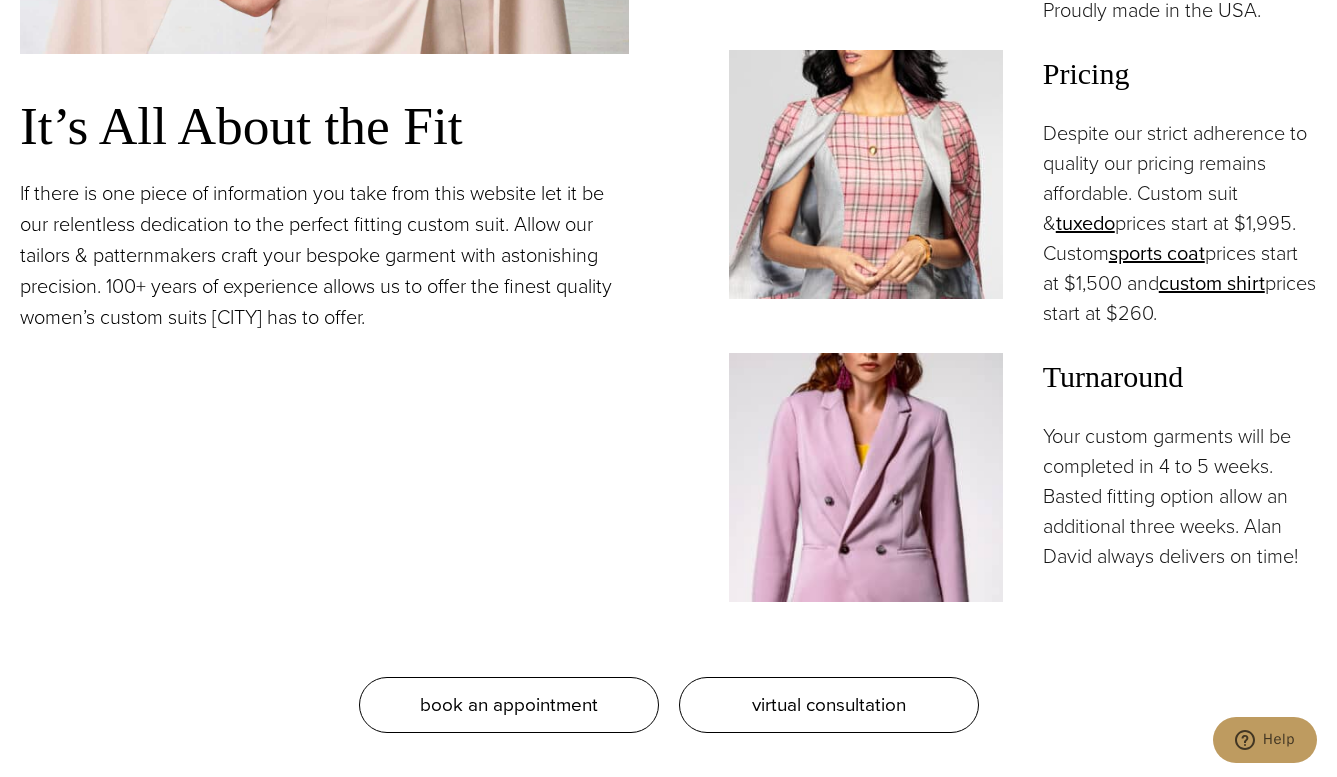 click on "Despite our strict adherence to quality our pricing remains affordable. Custom suit &  tuxedo  prices start at $1,995. Custom  sports coat  prices start at $1,500 and  custom shirt  prices start at $260." at bounding box center [1180, 223] 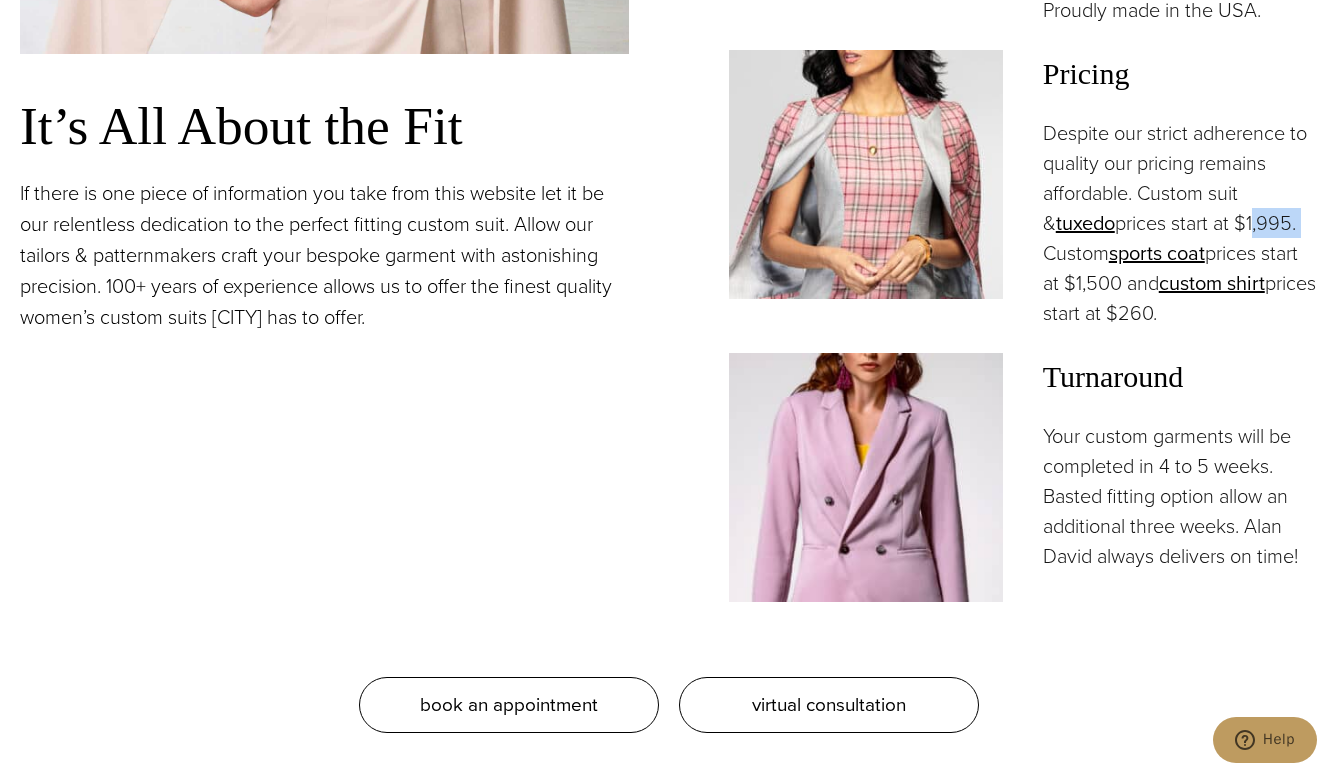 drag, startPoint x: 1236, startPoint y: 258, endPoint x: 1287, endPoint y: 259, distance: 51.009804 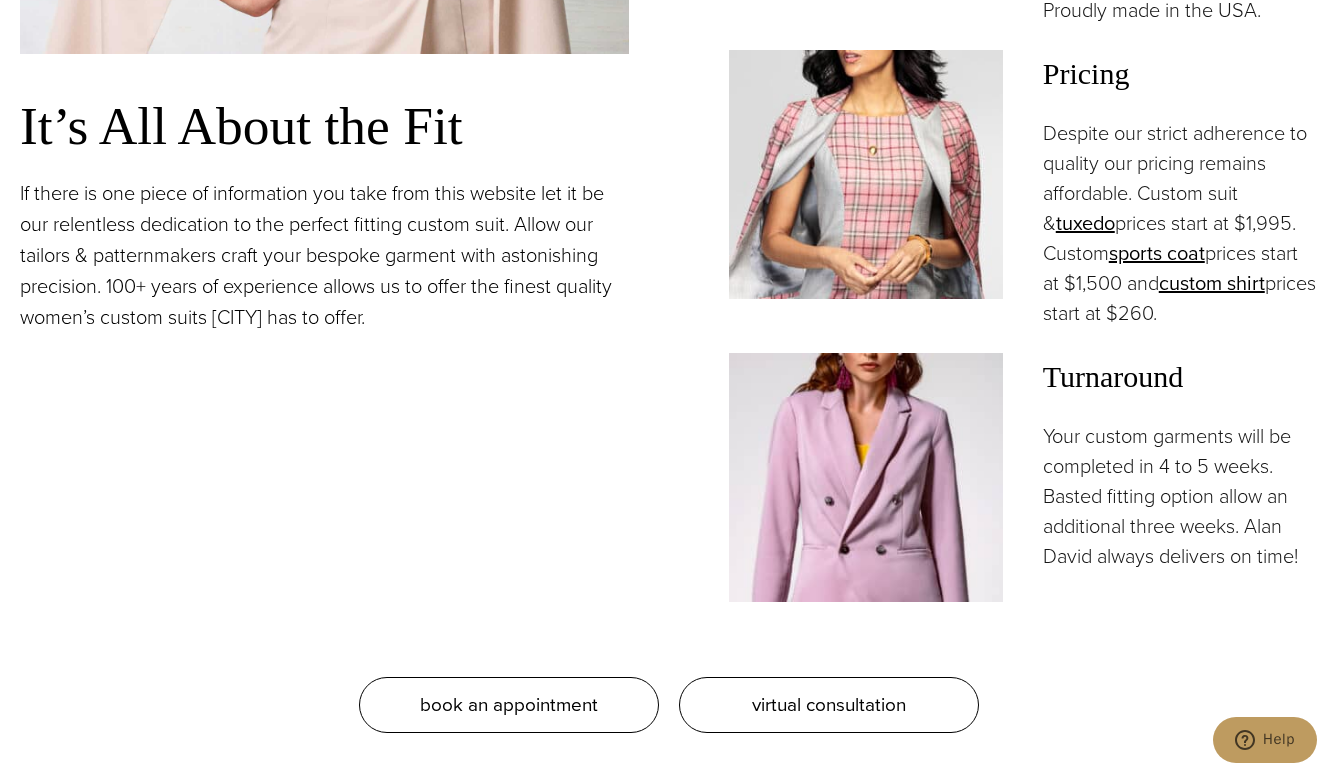 click on "Despite our strict adherence to quality our pricing remains affordable. Custom suit &  tuxedo  prices start at $1,995. Custom  sports coat  prices start at $1,500 and  custom shirt  prices start at $260." at bounding box center (1180, 223) 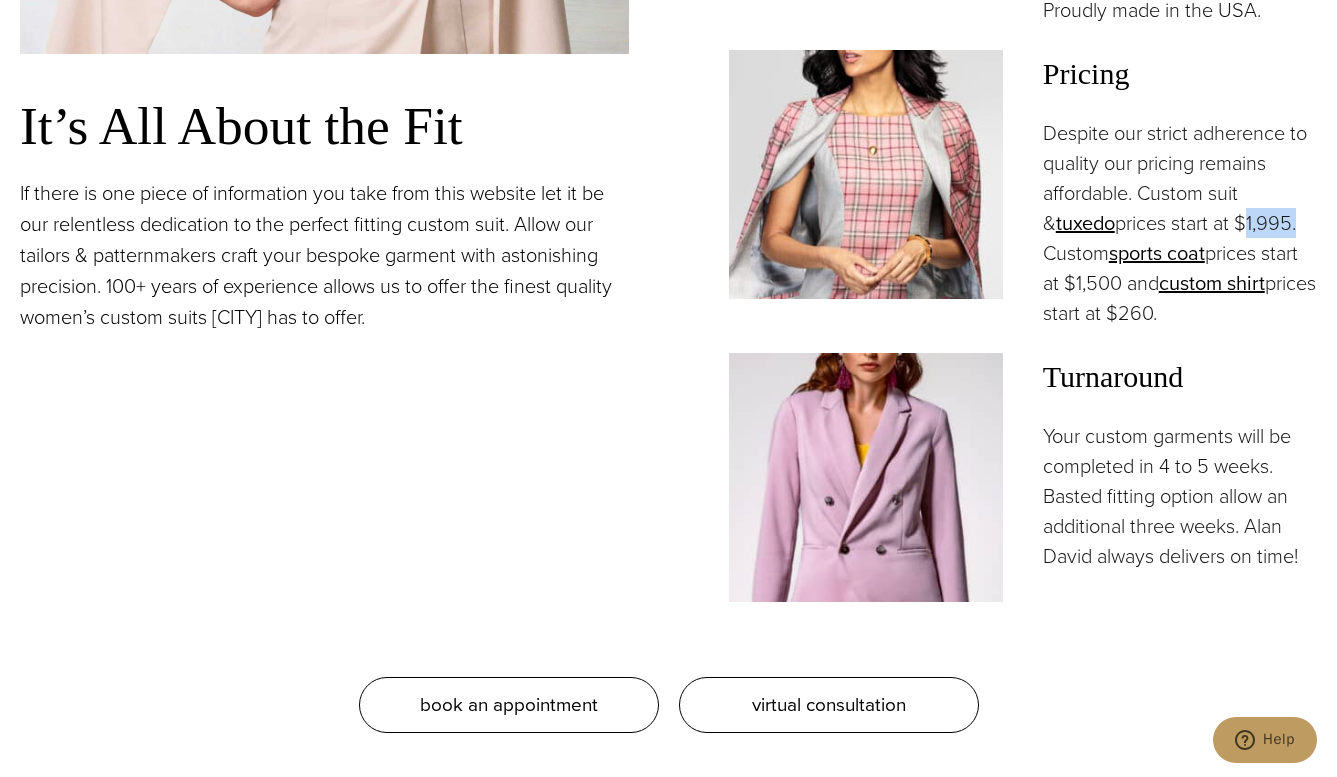 drag, startPoint x: 1288, startPoint y: 255, endPoint x: 1231, endPoint y: 255, distance: 57 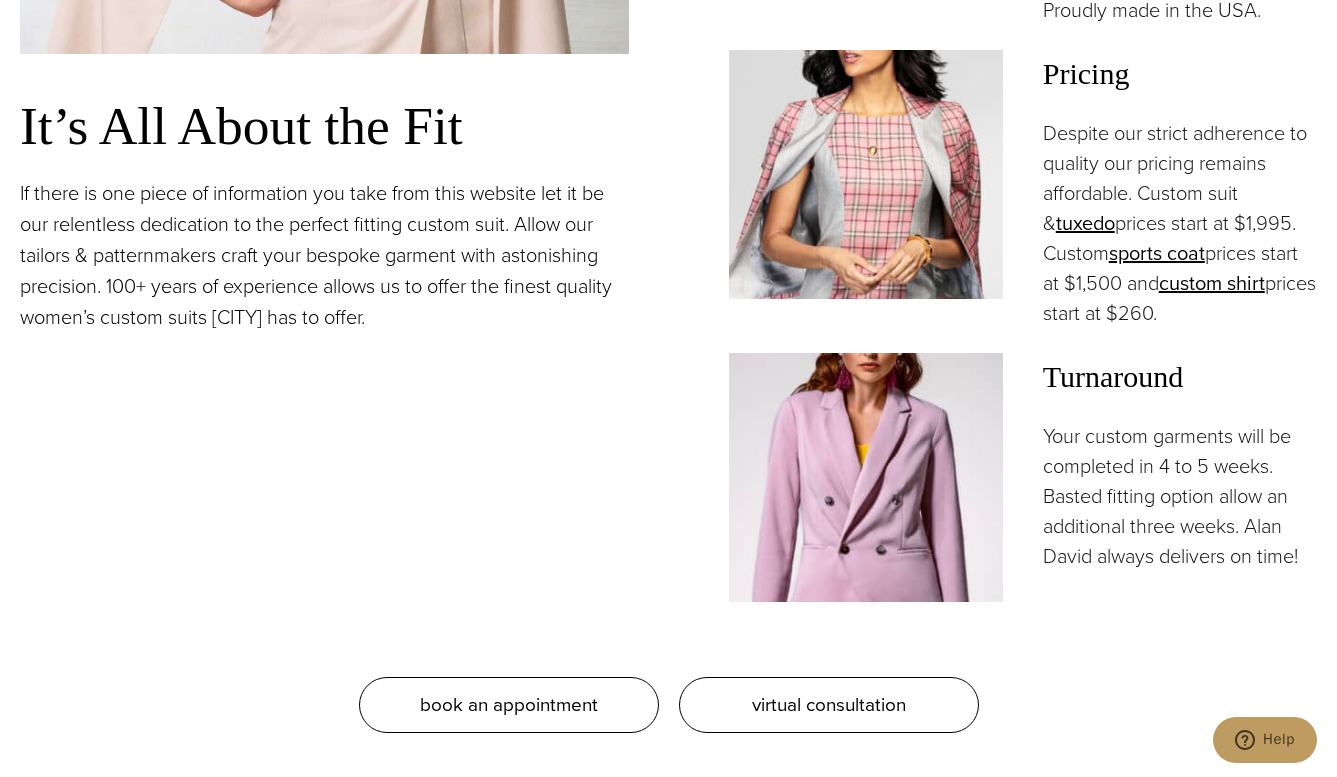 click on "Despite our strict adherence to quality our pricing remains affordable. Custom suit &  tuxedo  prices start at $1,995. Custom  sports coat  prices start at $1,500 and  custom shirt  prices start at $260." at bounding box center (1180, 223) 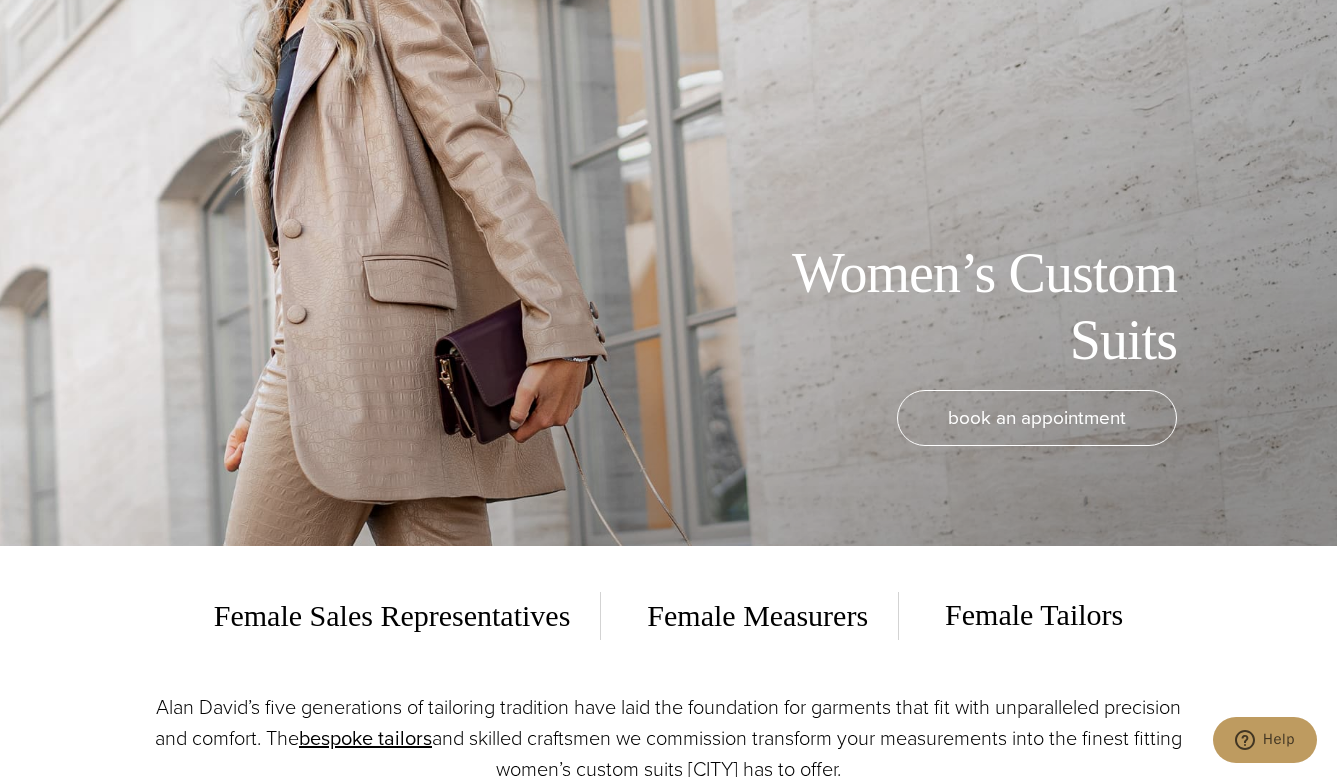 scroll, scrollTop: 0, scrollLeft: 0, axis: both 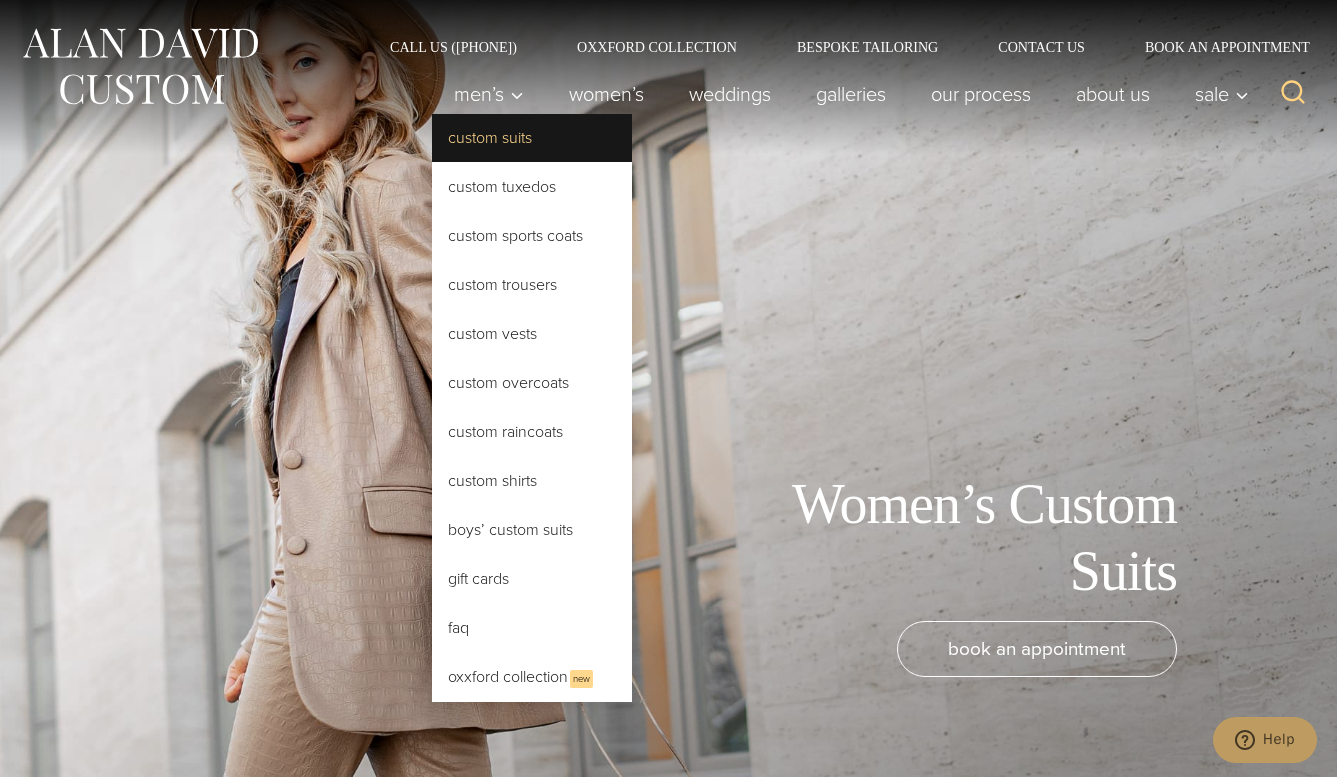 click on "Custom Suits" at bounding box center (532, 138) 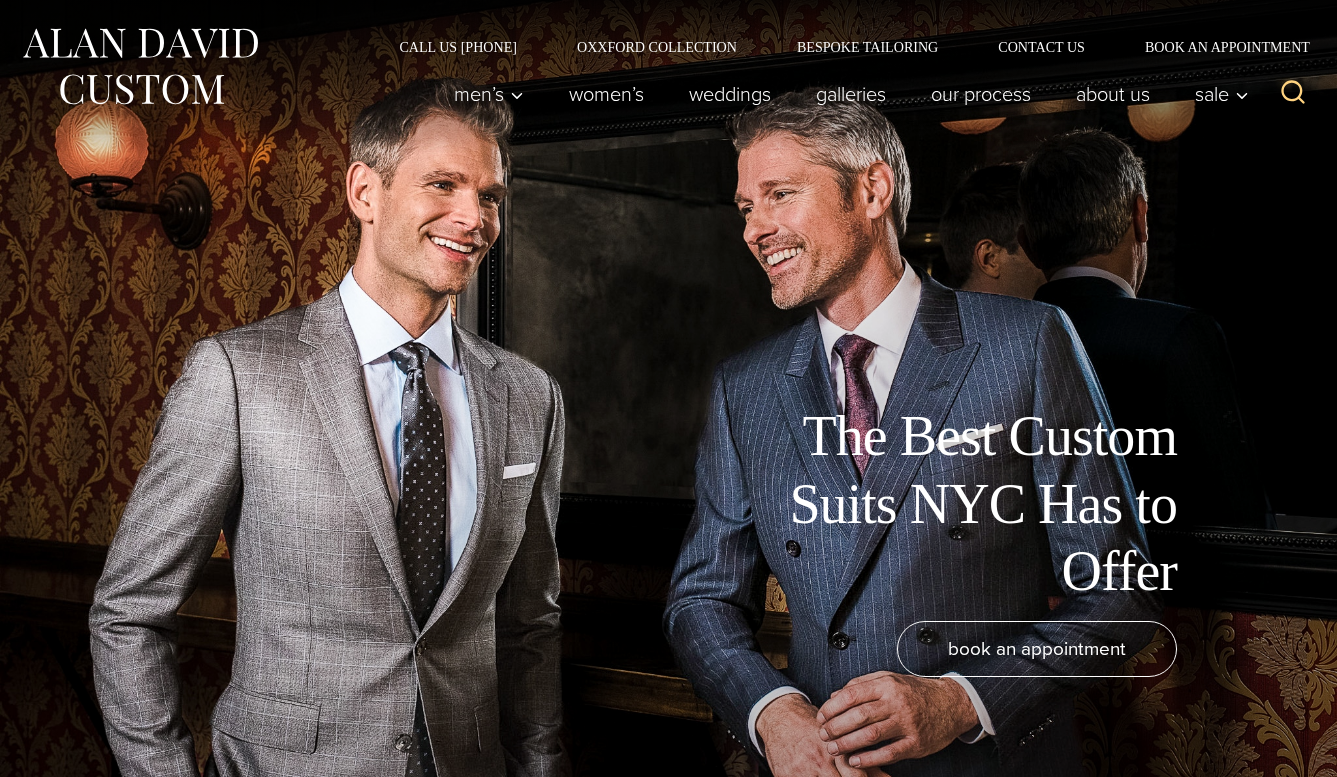 scroll, scrollTop: 0, scrollLeft: 0, axis: both 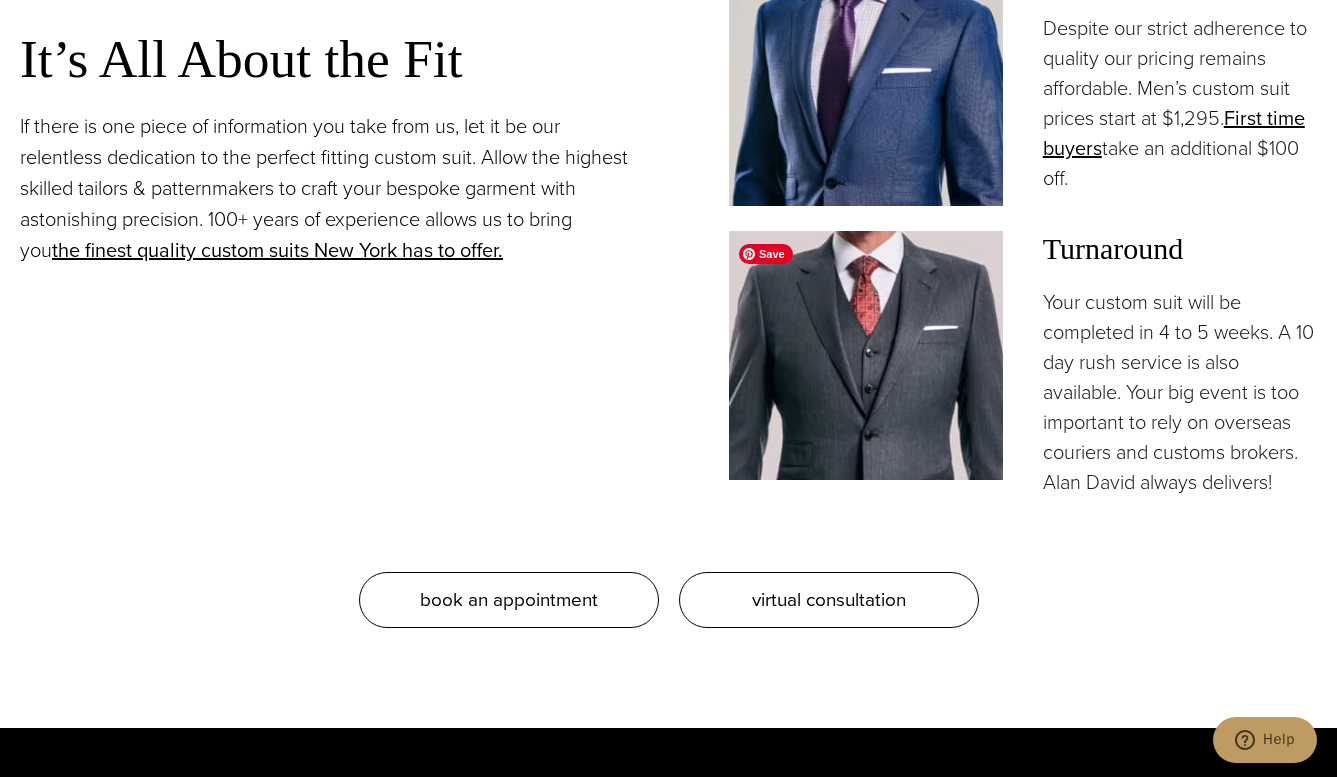 click at bounding box center [866, 355] 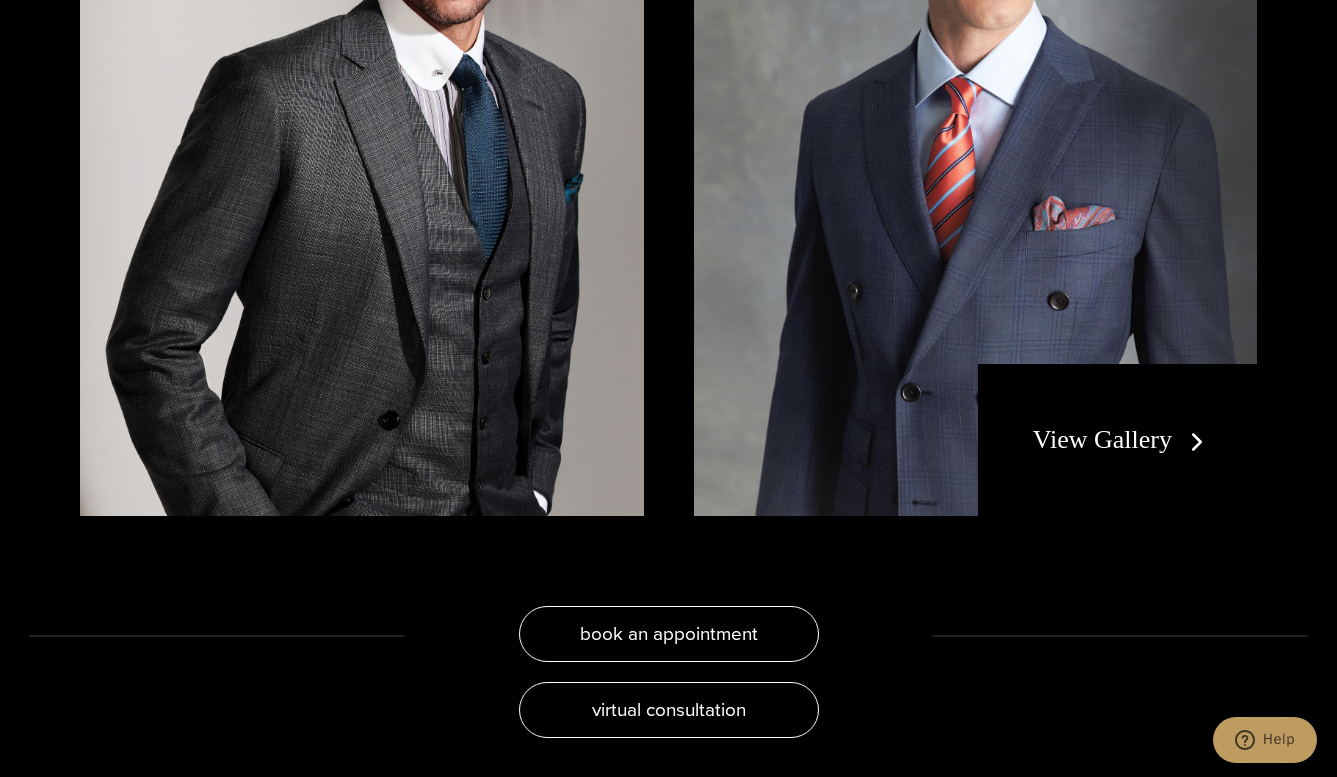 scroll, scrollTop: 3648, scrollLeft: 0, axis: vertical 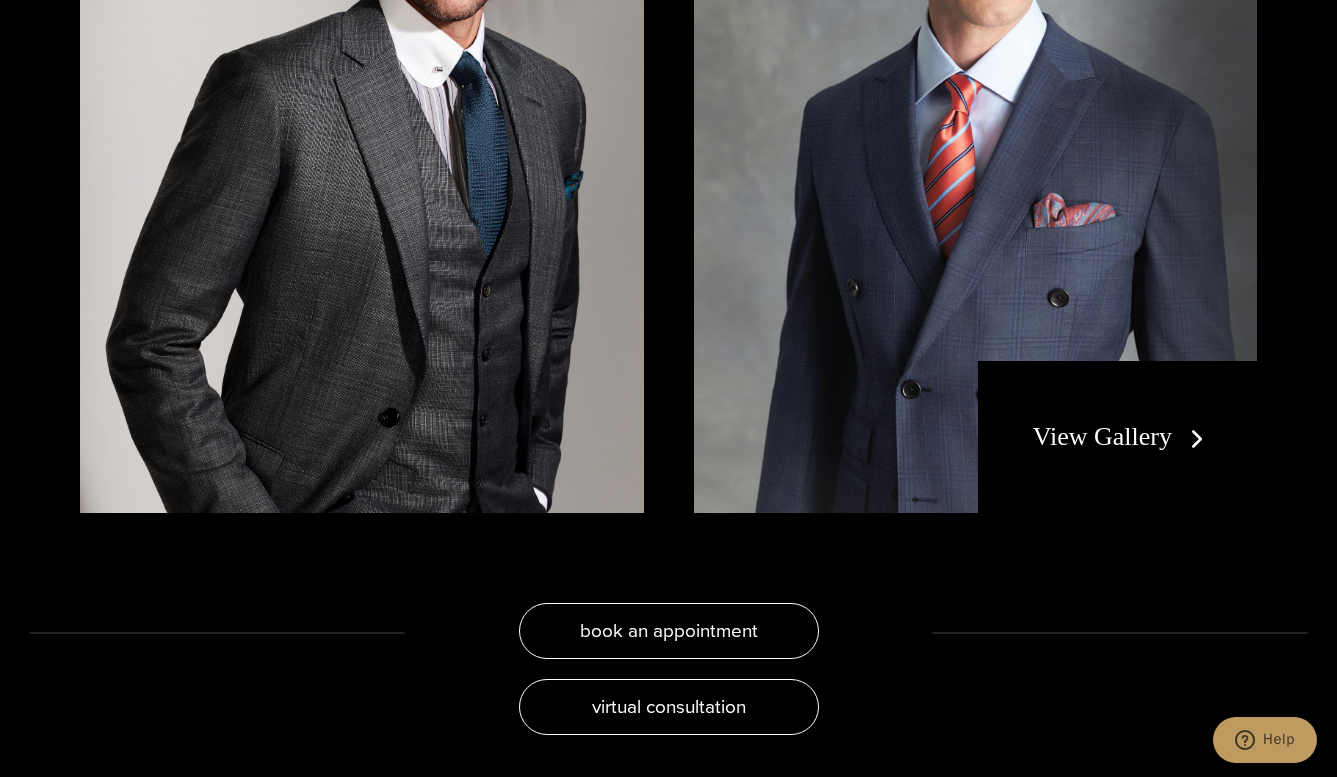 click on "View Gallery" at bounding box center (1117, 437) 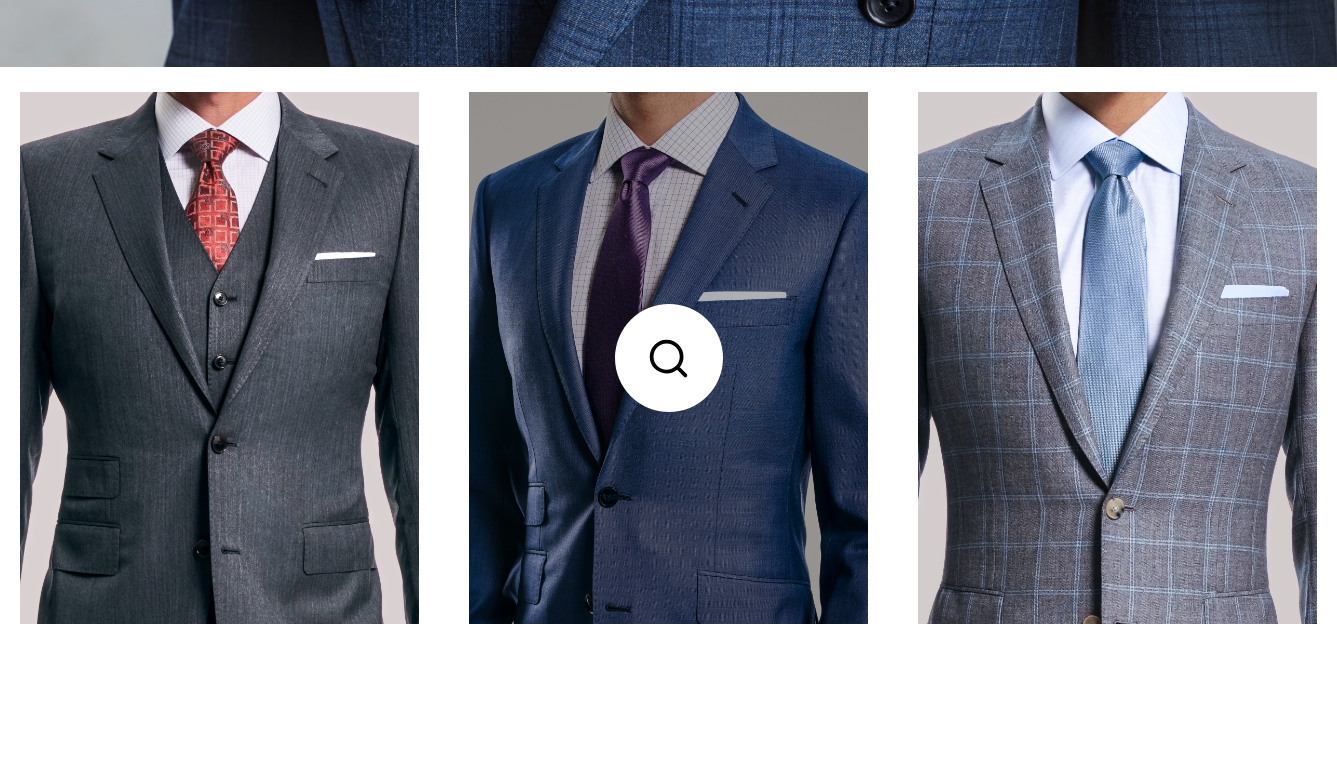 scroll, scrollTop: 753, scrollLeft: 0, axis: vertical 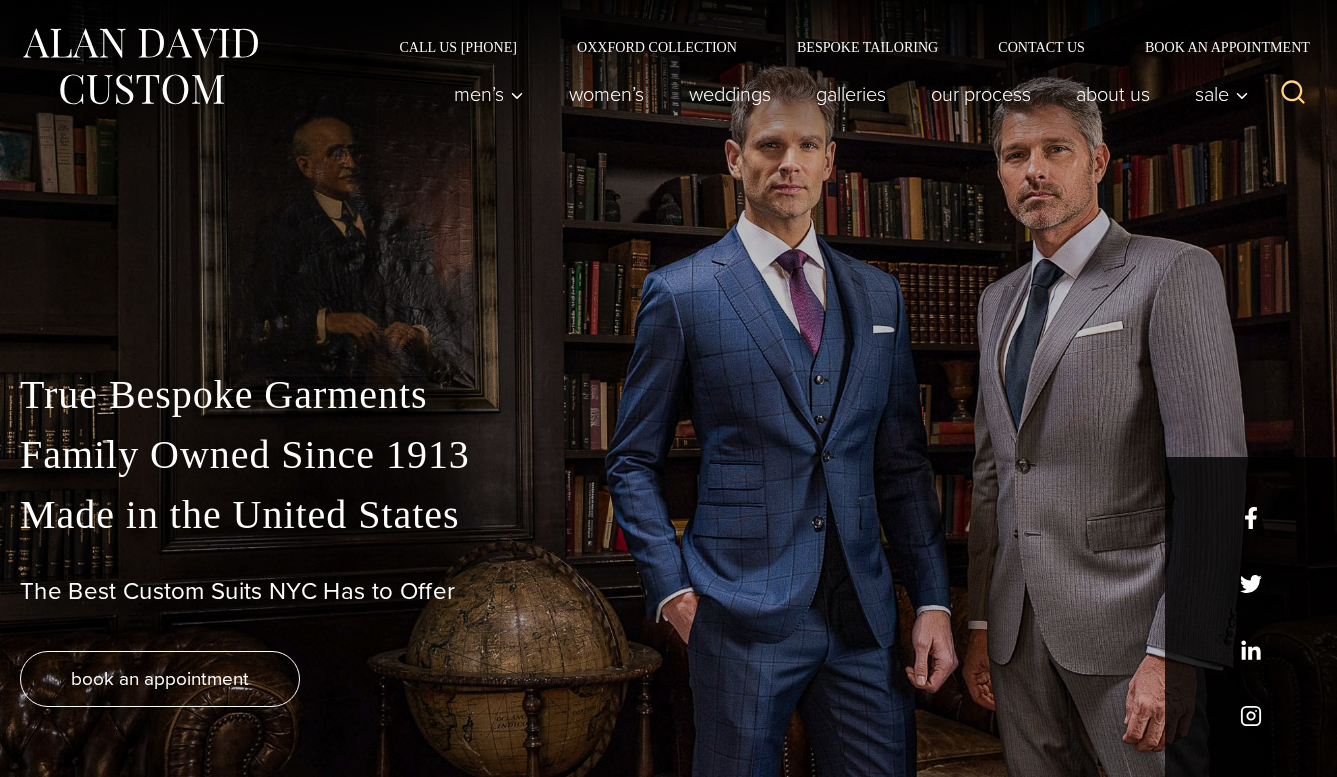 click on "Call Us (212) 227-4040
Oxxford Collection
Bespoke Tailoring
Contact Us
Book an Appointment" at bounding box center (668, 27) 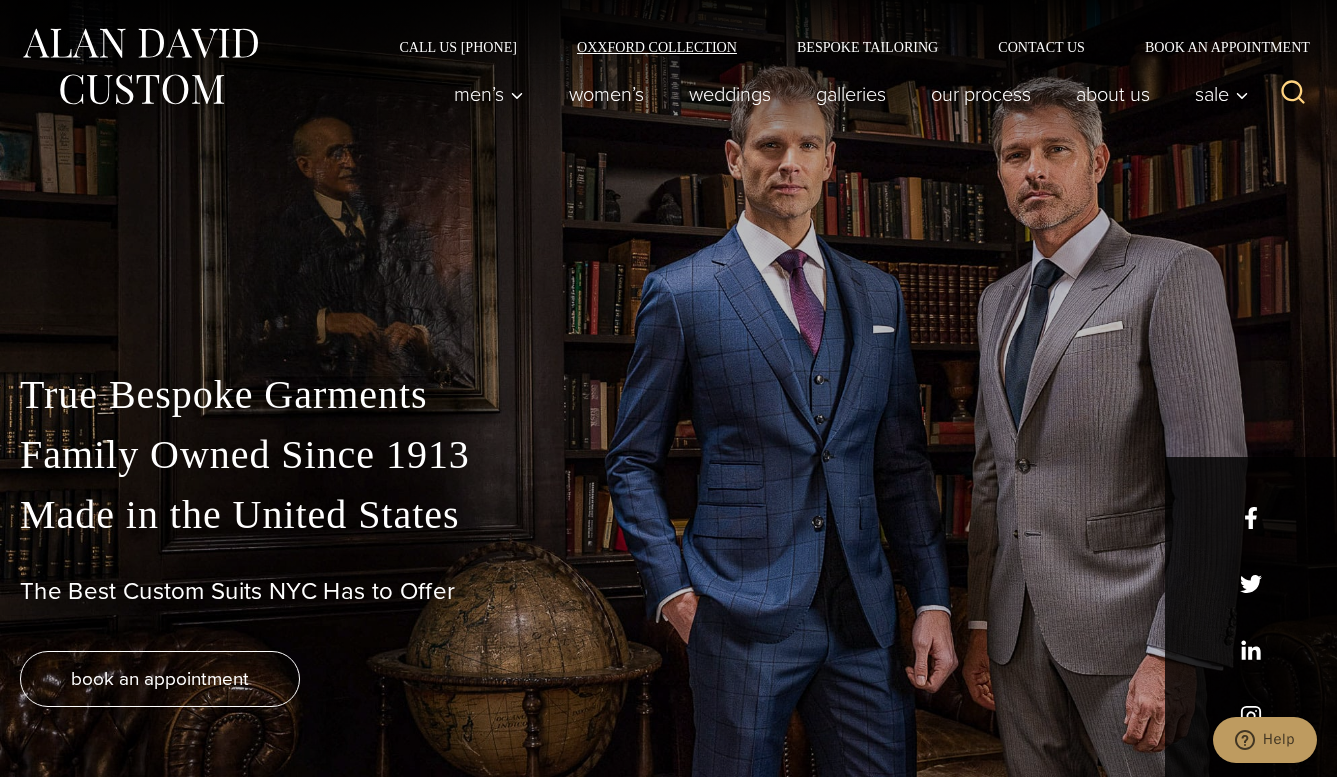 click on "Oxxford Collection" at bounding box center (657, 47) 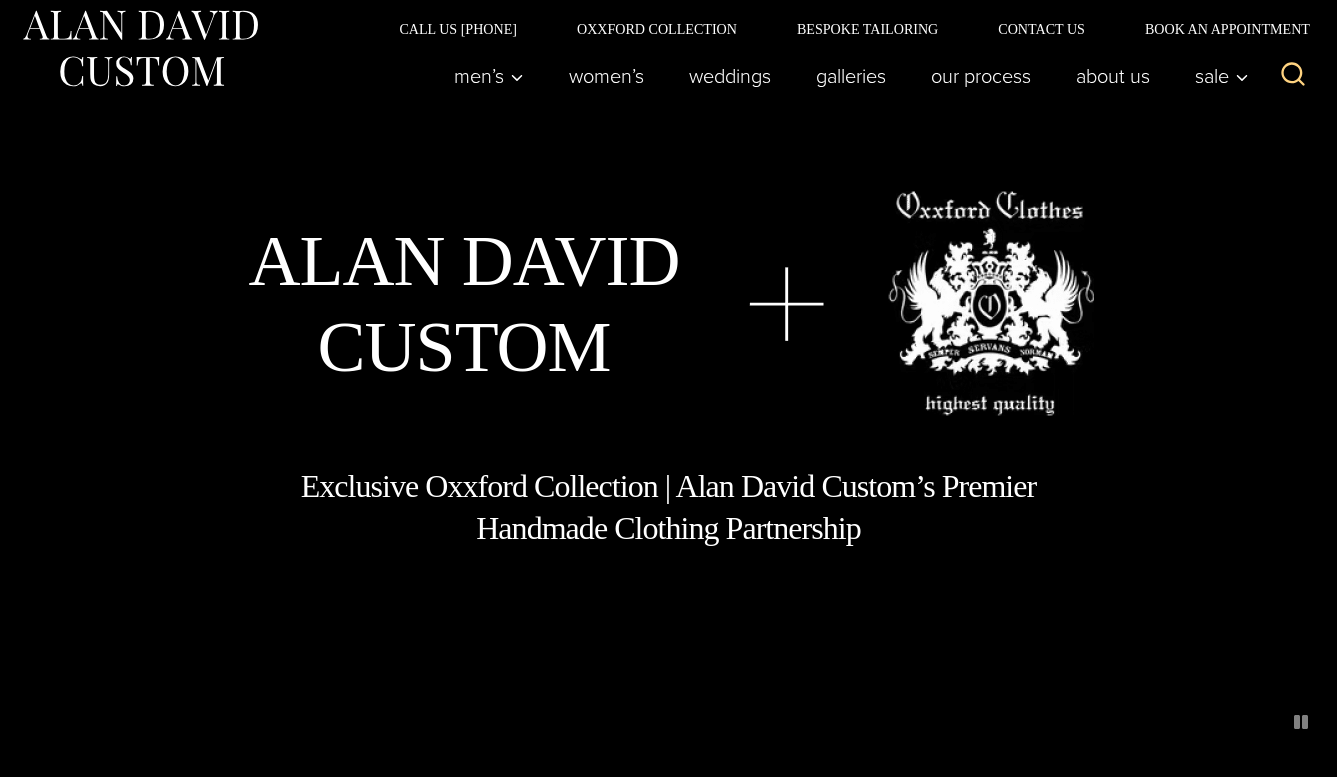 scroll, scrollTop: 695, scrollLeft: 0, axis: vertical 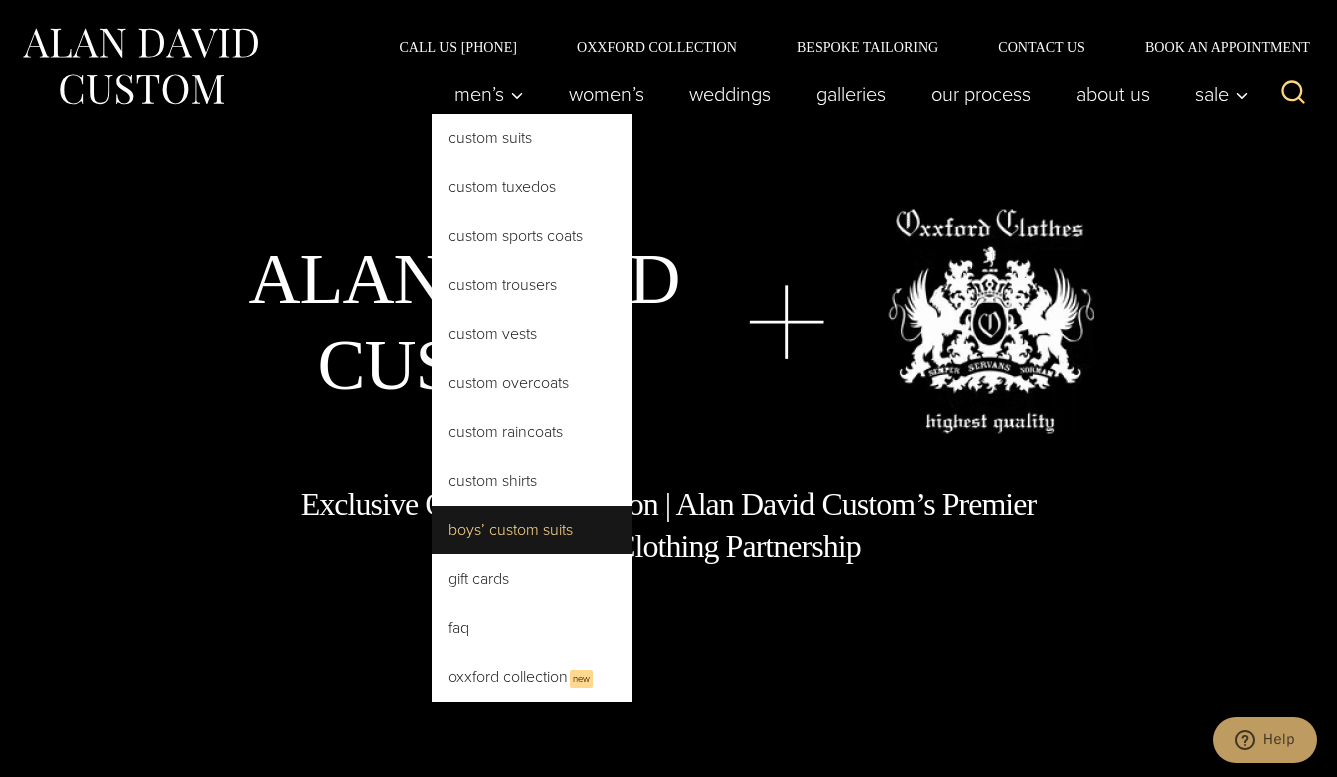 click on "Boys’ Custom Suits" at bounding box center [532, 530] 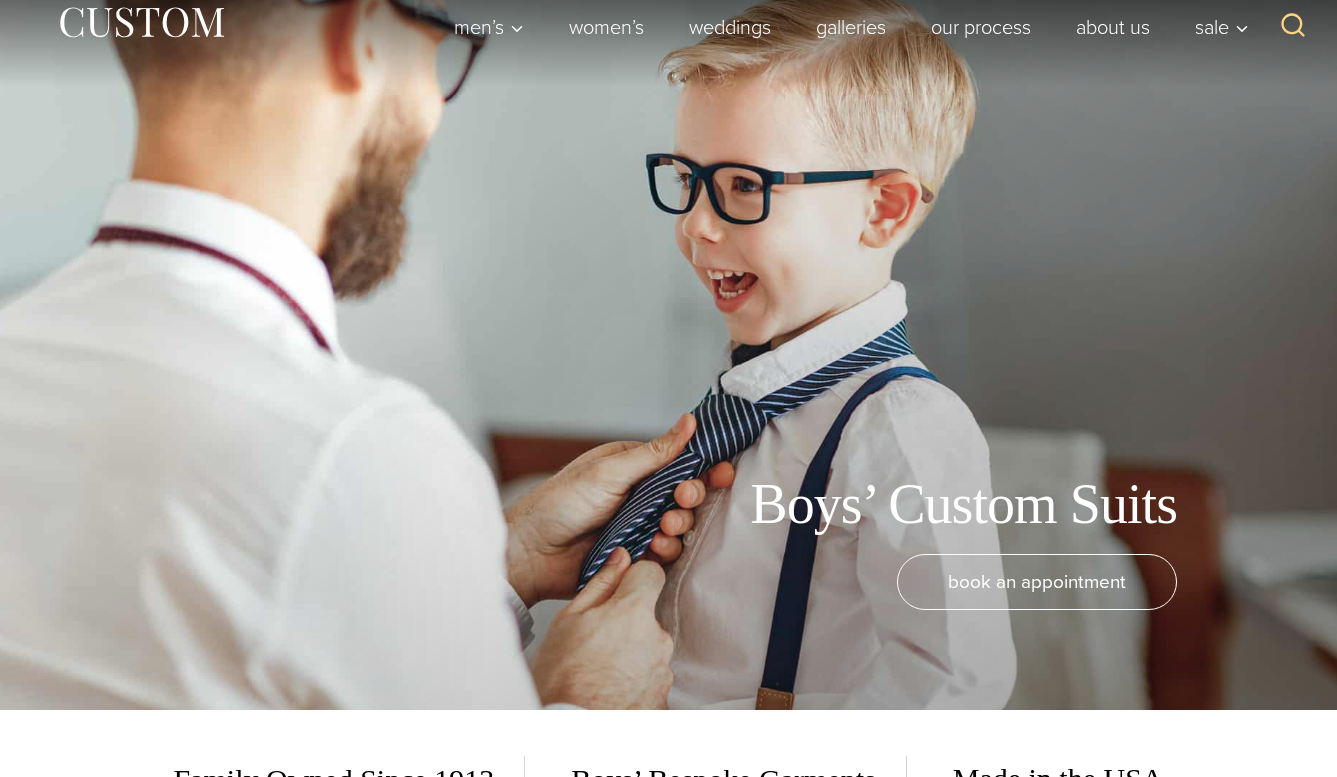 scroll, scrollTop: 83, scrollLeft: 0, axis: vertical 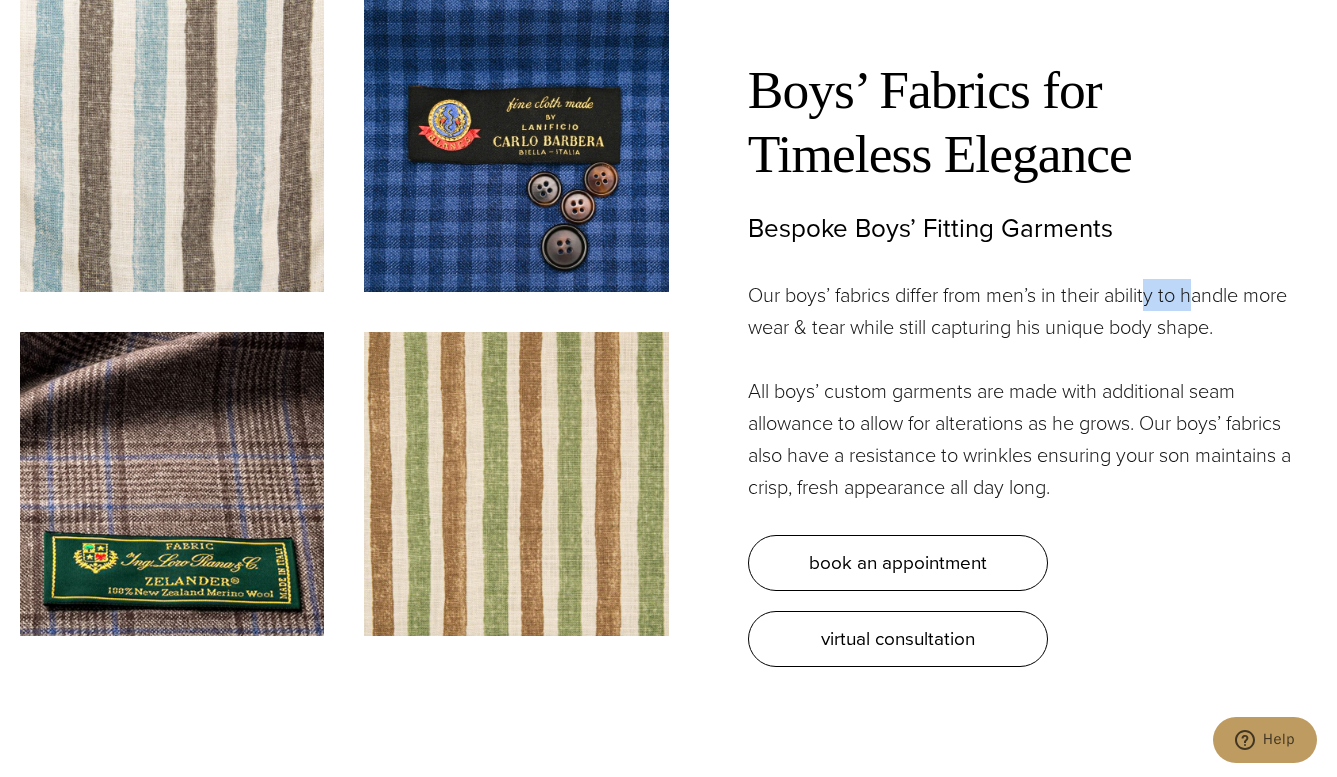 drag, startPoint x: 1151, startPoint y: 290, endPoint x: 1202, endPoint y: 290, distance: 51 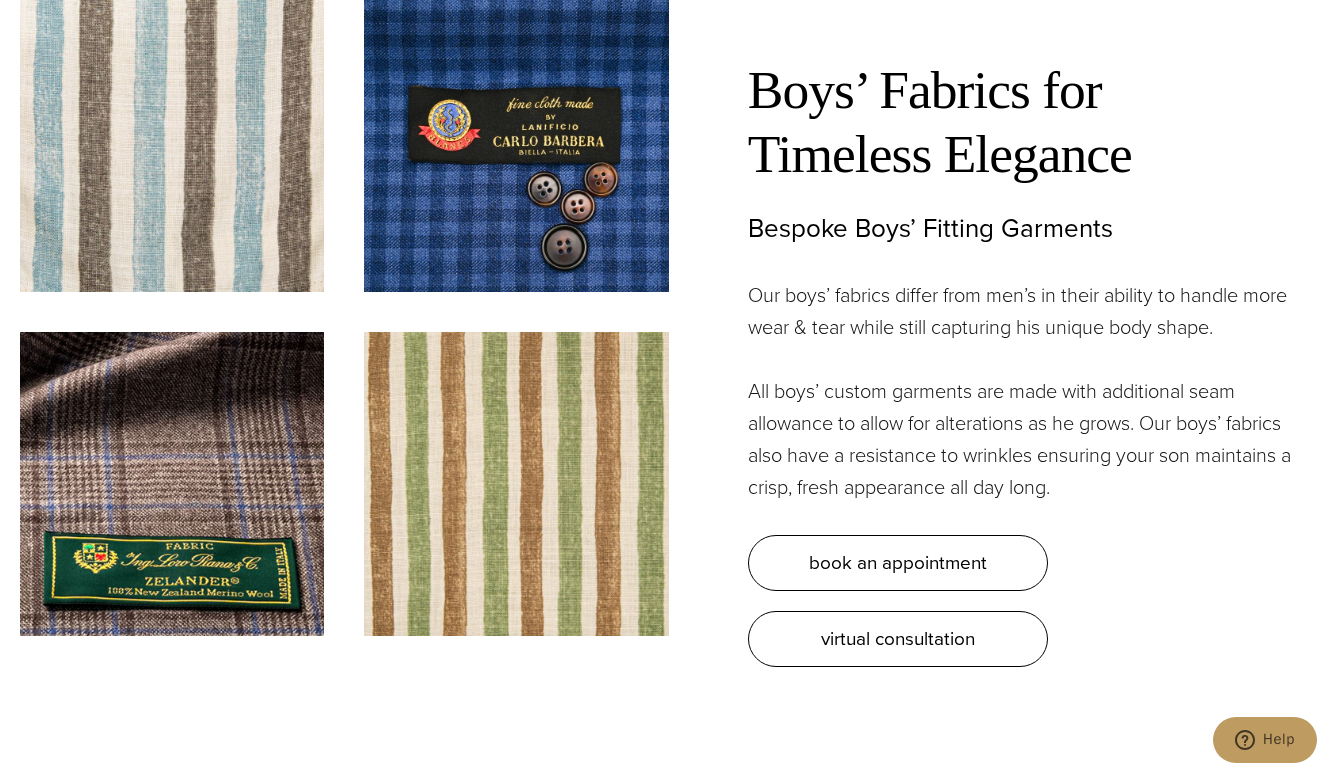 click on "All boys’ custom garments are made with additional seam allowance to allow for alterations as he grows. Our boys’ fabrics also have a resistance to wrinkles ensuring your son maintains a crisp, fresh appearance all day long." at bounding box center [1028, 439] 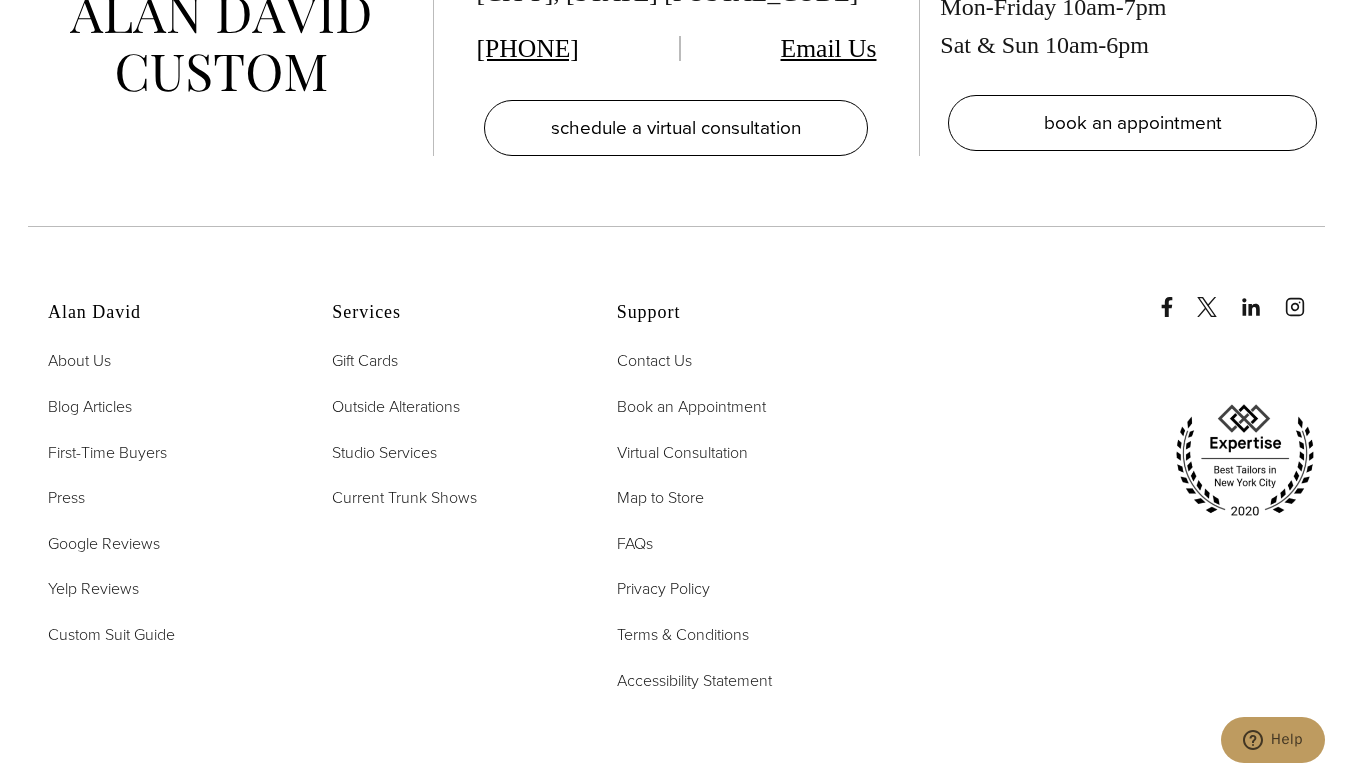 scroll, scrollTop: 7872, scrollLeft: 0, axis: vertical 